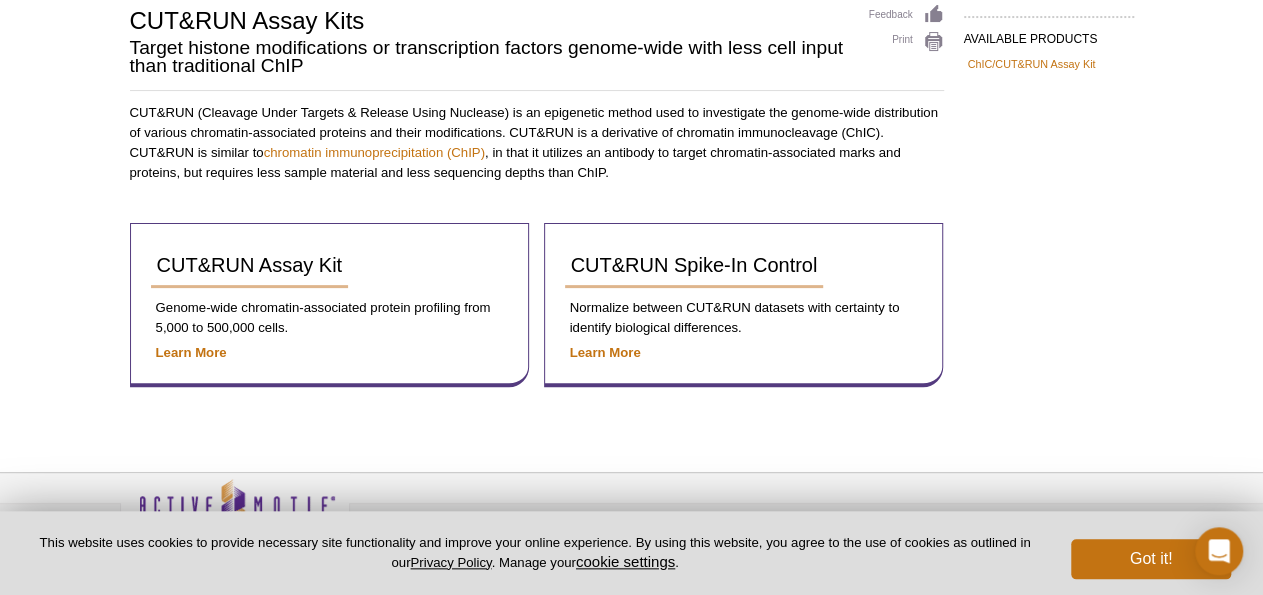 scroll, scrollTop: 168, scrollLeft: 0, axis: vertical 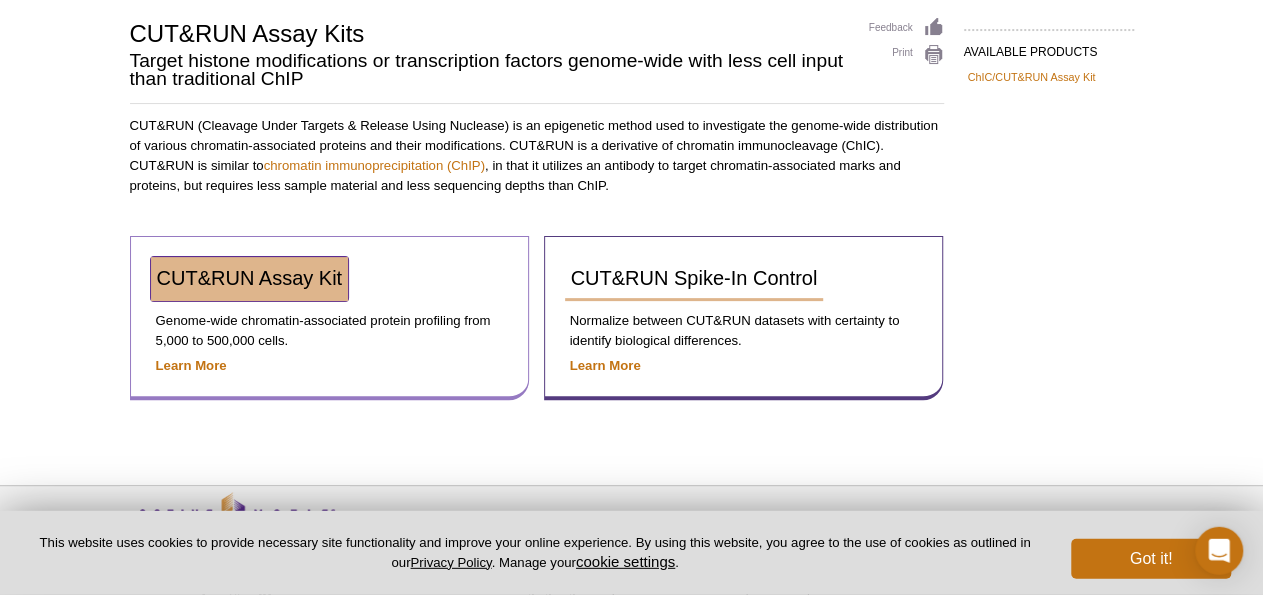 click on "CUT&RUN Assay Kit" at bounding box center (250, 278) 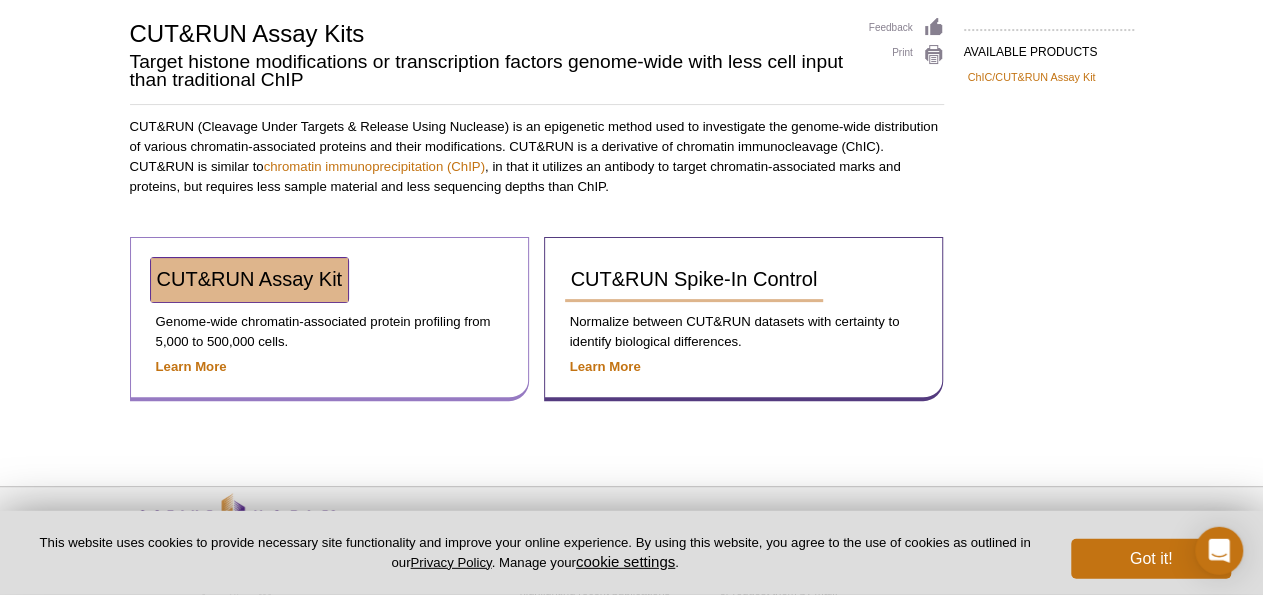 scroll, scrollTop: 139, scrollLeft: 0, axis: vertical 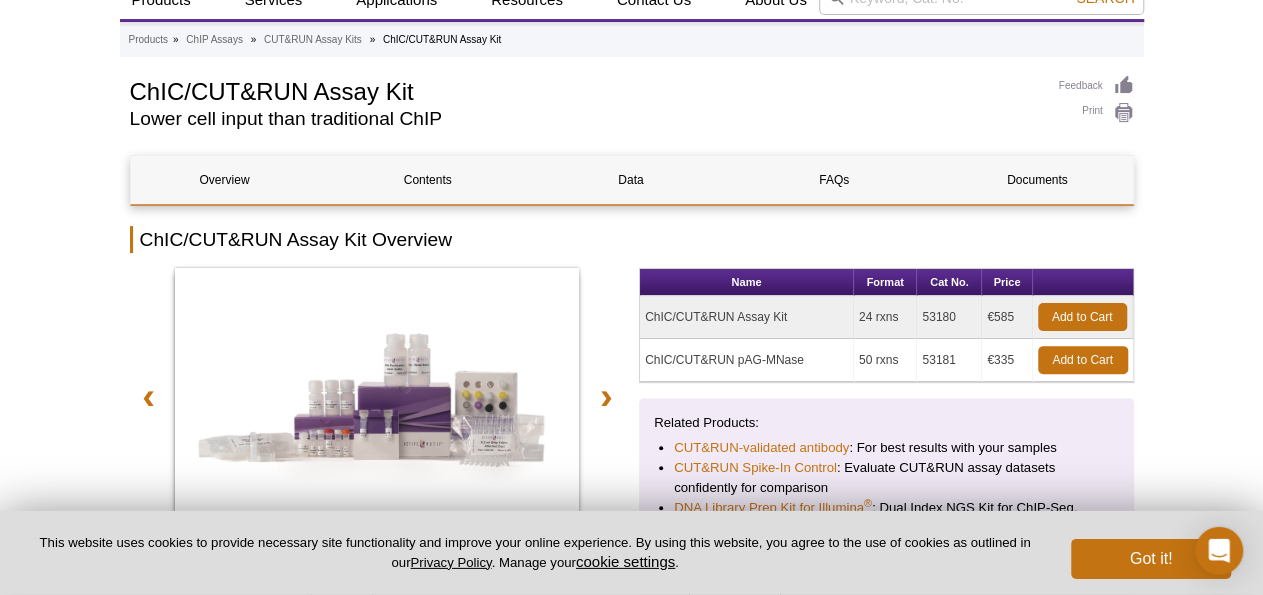 drag, startPoint x: 953, startPoint y: 312, endPoint x: 921, endPoint y: 315, distance: 32.140316 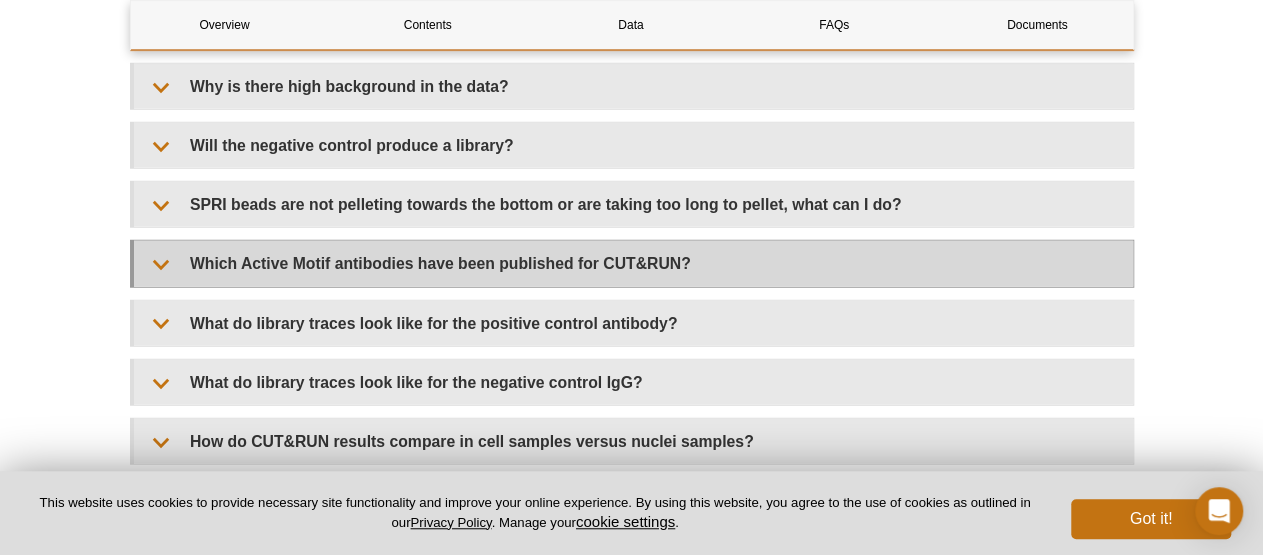 scroll, scrollTop: 6213, scrollLeft: 0, axis: vertical 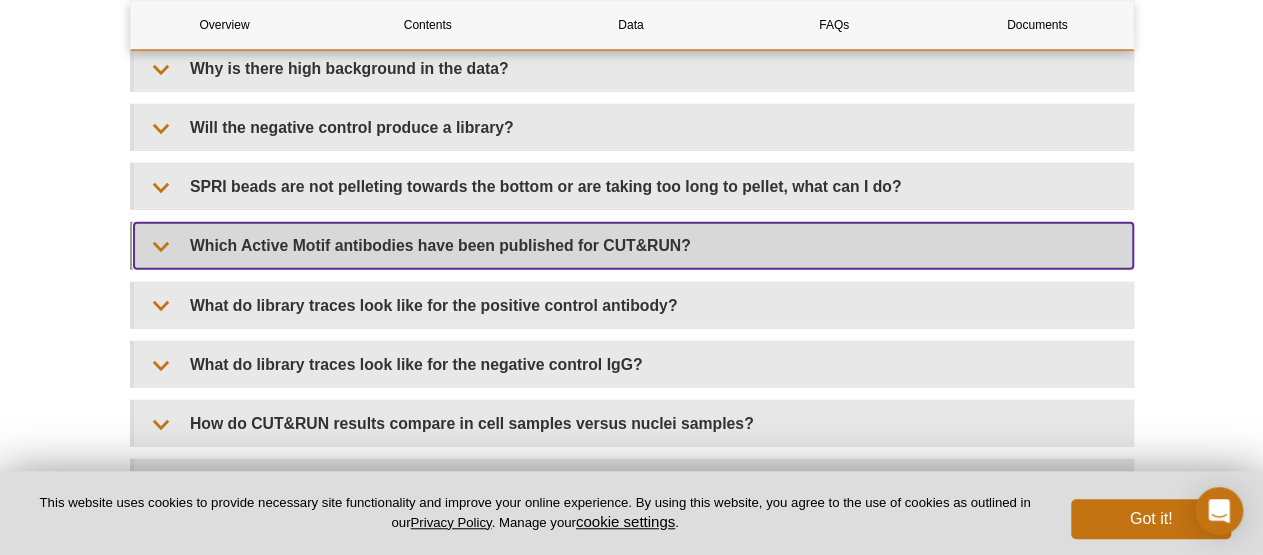 click on "Which Active Motif antibodies have been published for CUT&RUN?" at bounding box center [633, 245] 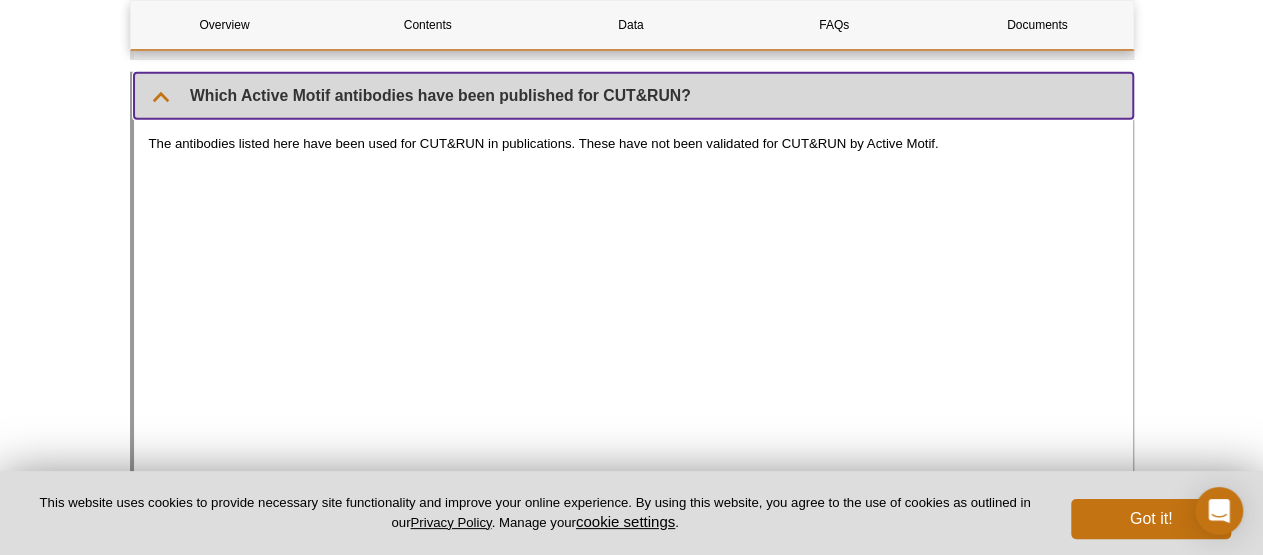 scroll, scrollTop: 6366, scrollLeft: 0, axis: vertical 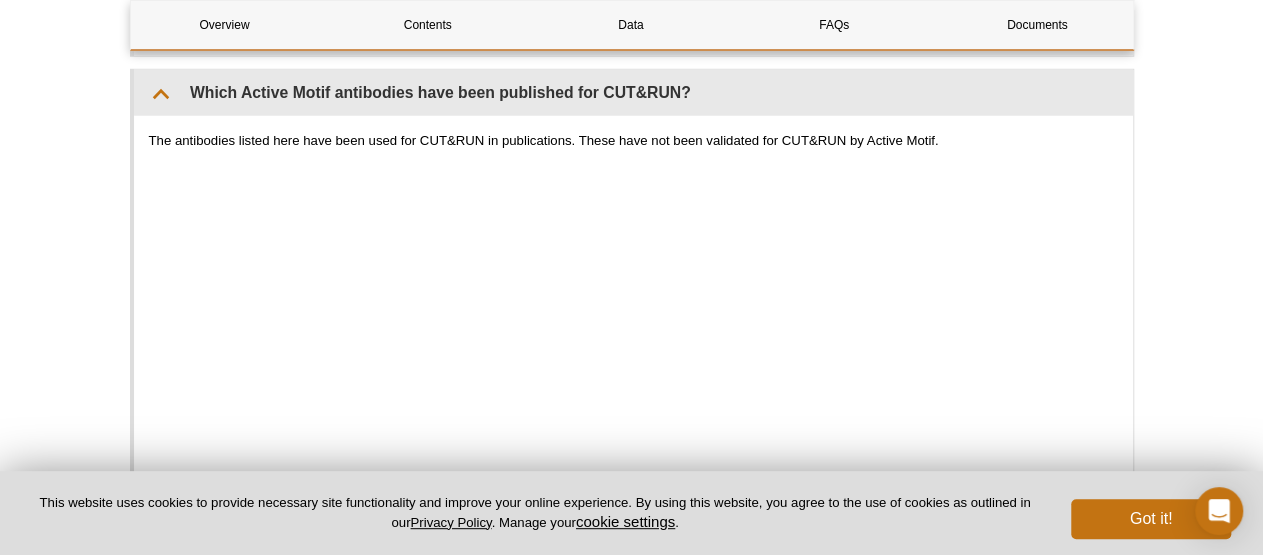 click on "Feedback
Print
ChIC/CUT&RUN Assay Kit
Lower cell input than traditional ChIP
Overview
Contents
Data
FAQs
Documents
ChIC/CUT&RUN Assay Kit Overview
ChIC/CUT&RUN Assay Kit
ChIC/CUT&RUN pAG-MNase
❮   ❯
Name
Format
Cat No.
Price
ChIC/CUT&RUN Assay Kit
24 rxns
53180" at bounding box center (632, -2047) 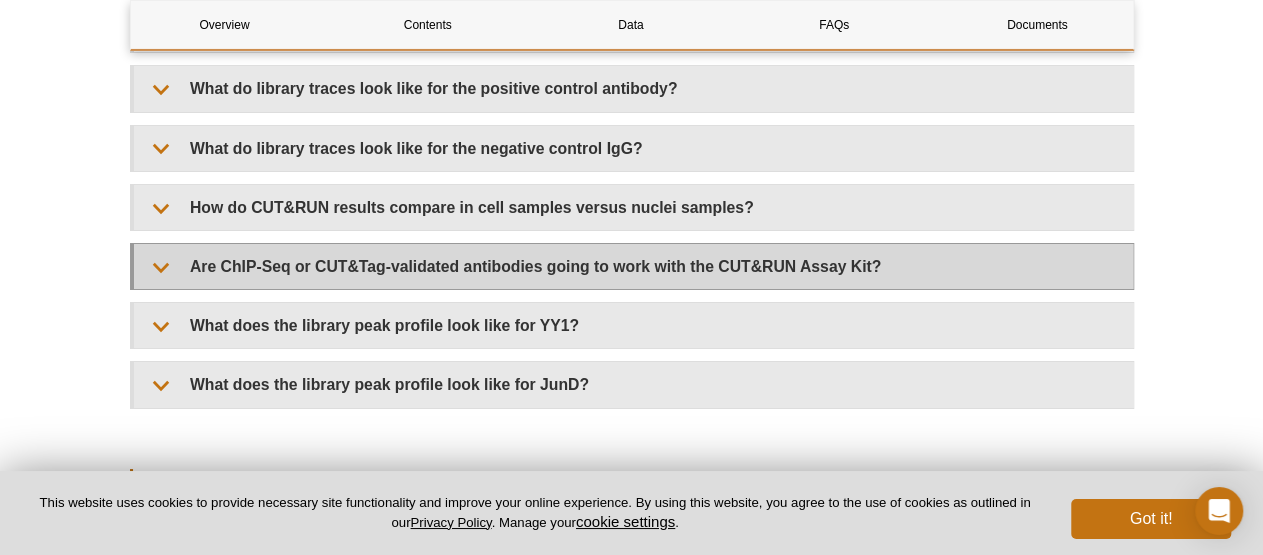 scroll, scrollTop: 7317, scrollLeft: 0, axis: vertical 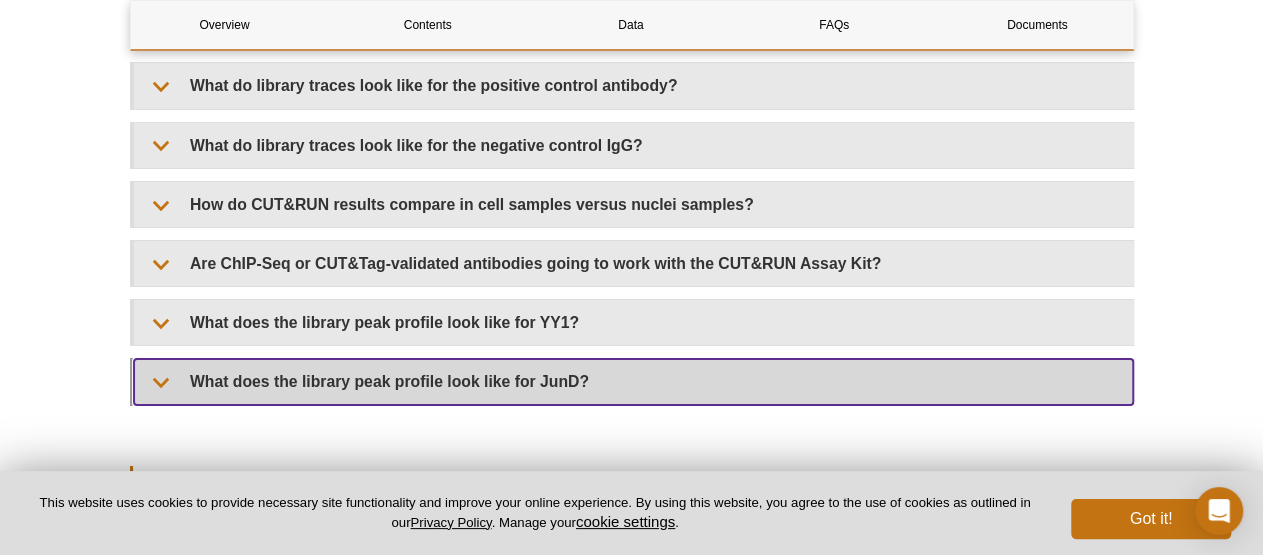 click on "What does the library peak profile look like for JunD?" at bounding box center (633, 381) 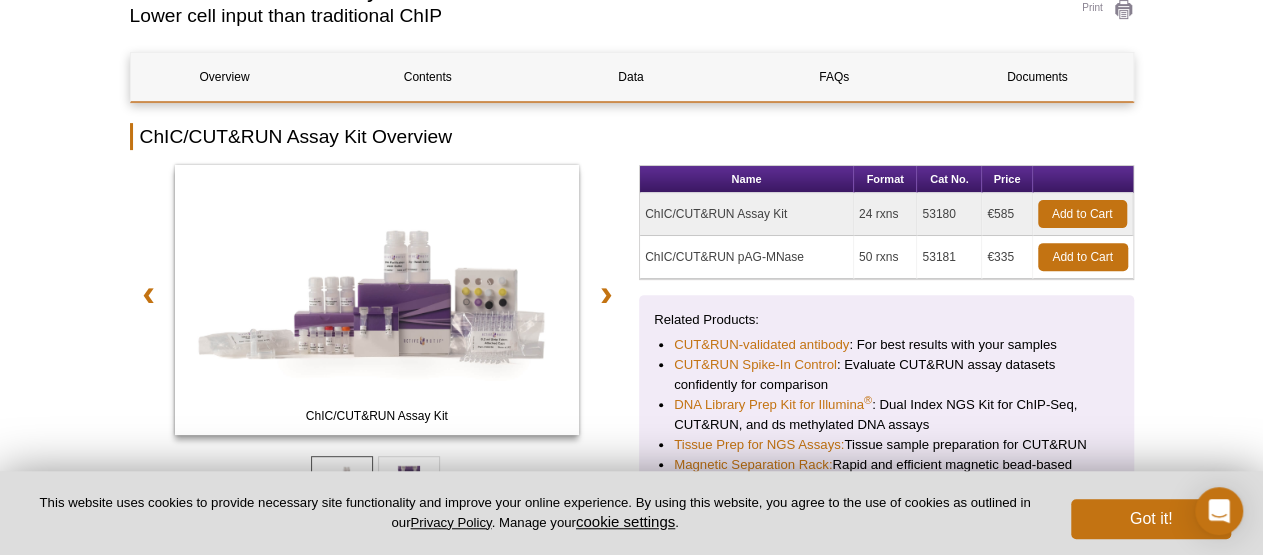 scroll, scrollTop: 231, scrollLeft: 0, axis: vertical 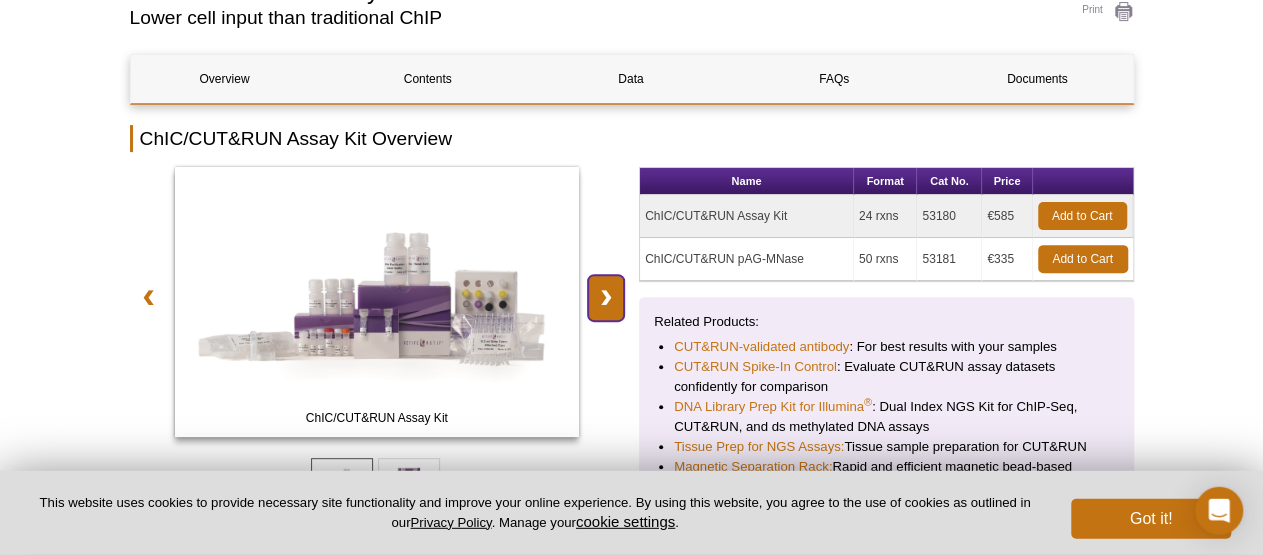 click on "❯" at bounding box center [606, 298] 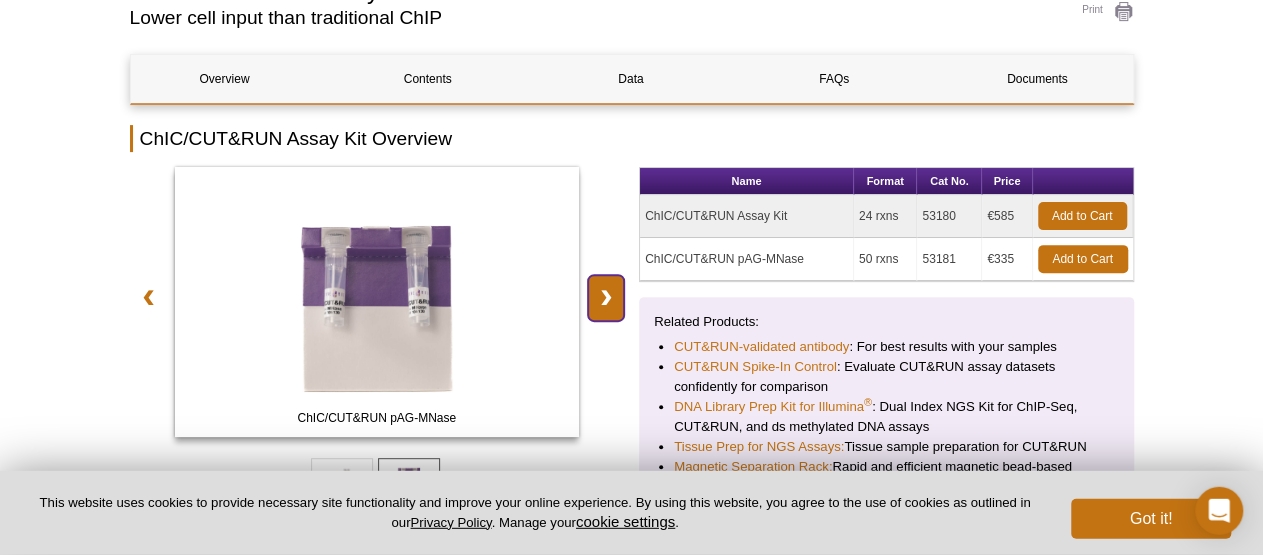click on "❯" at bounding box center [606, 298] 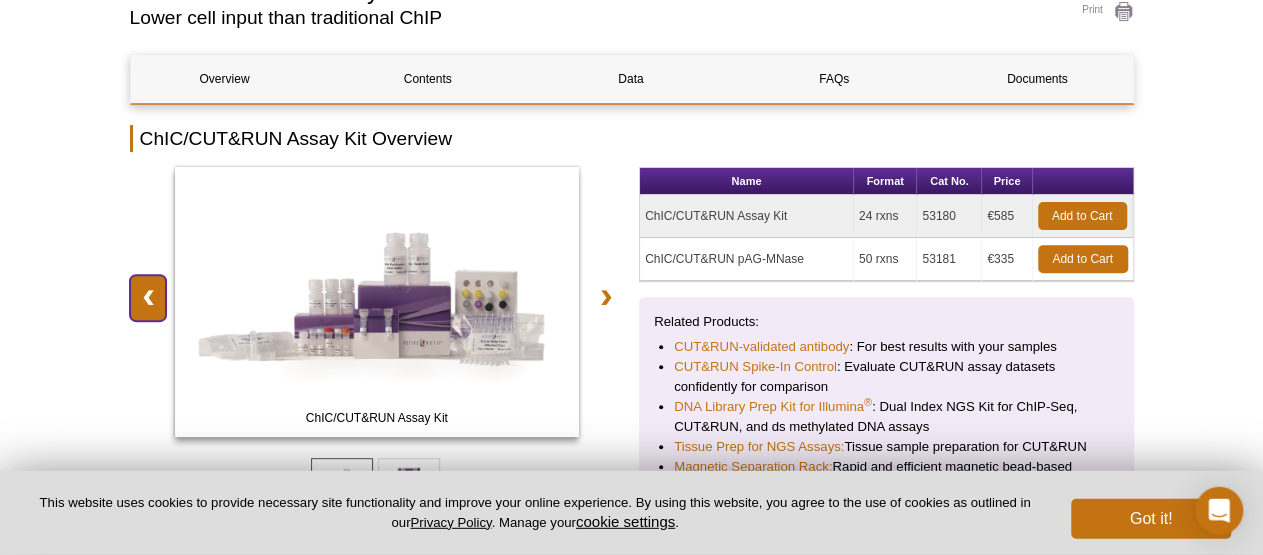 click on "❮" at bounding box center [148, 298] 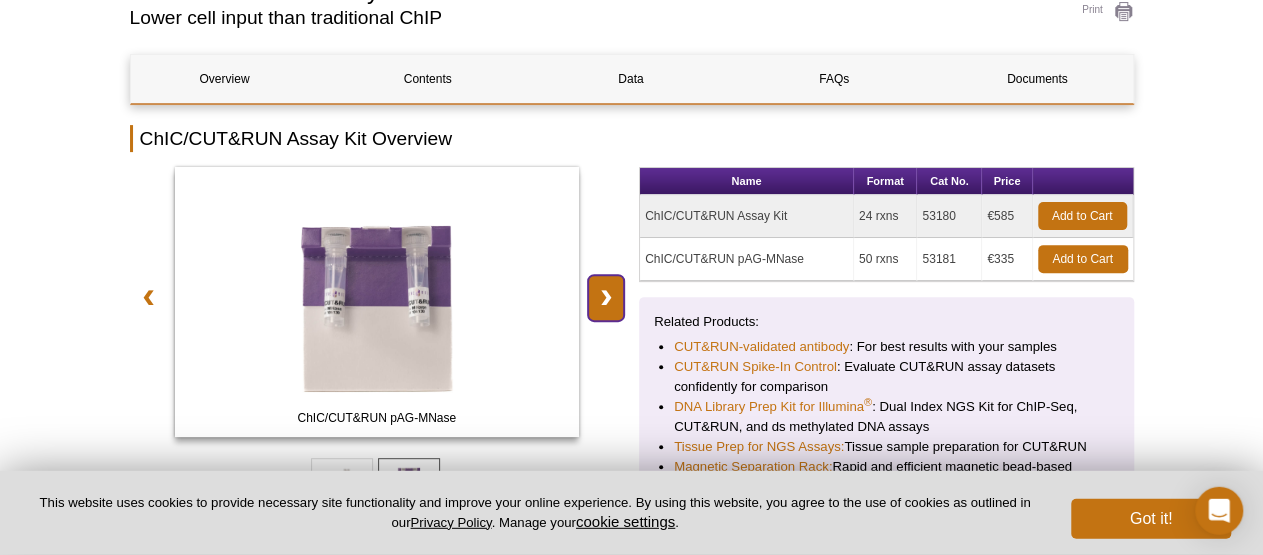 click on "❯" at bounding box center [606, 298] 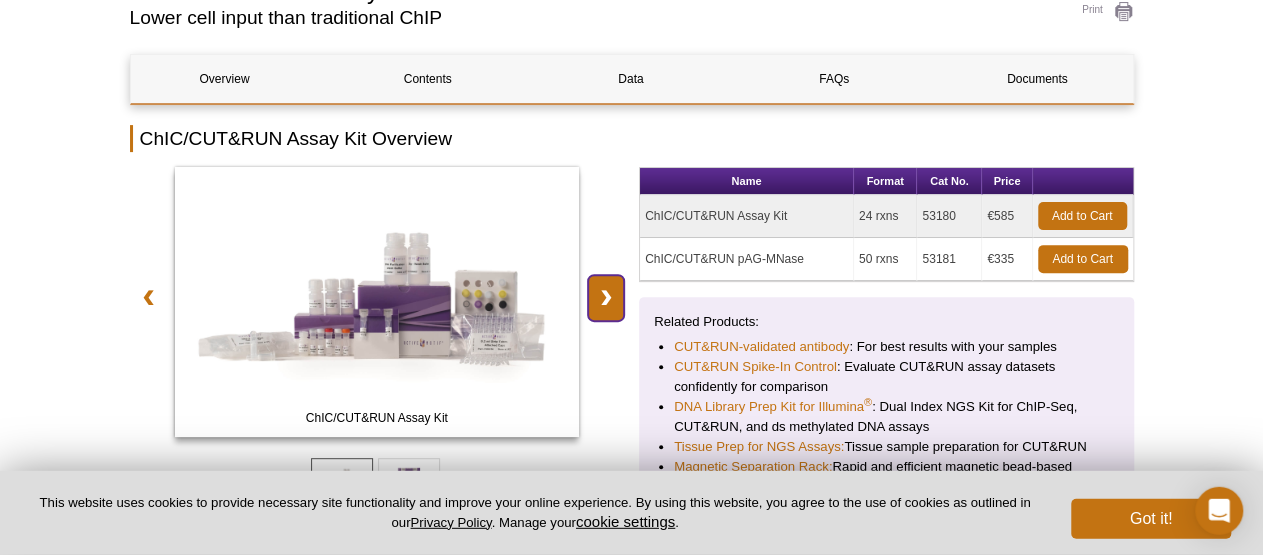 click on "❯" at bounding box center (606, 298) 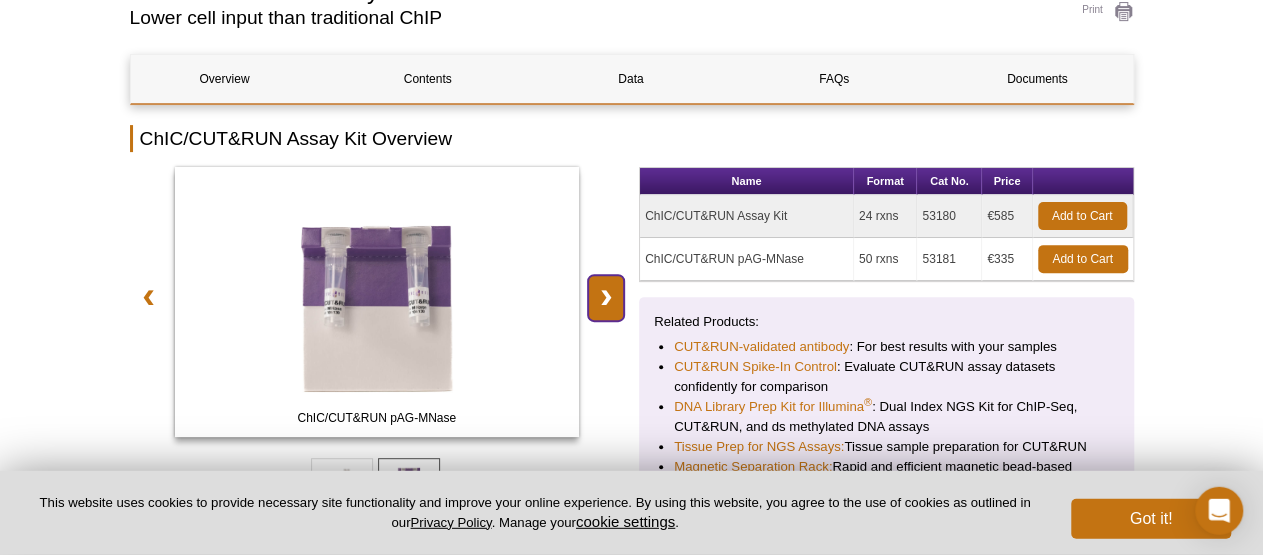 click on "❯" at bounding box center [606, 298] 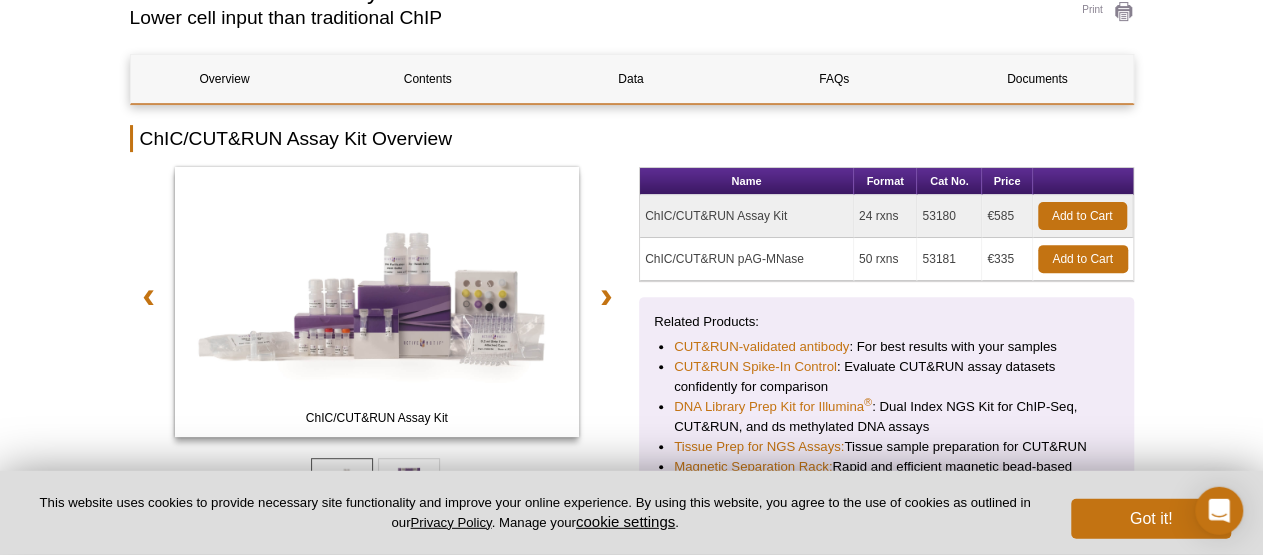 click on "Lower cell input than traditional ChIP" at bounding box center [584, 18] 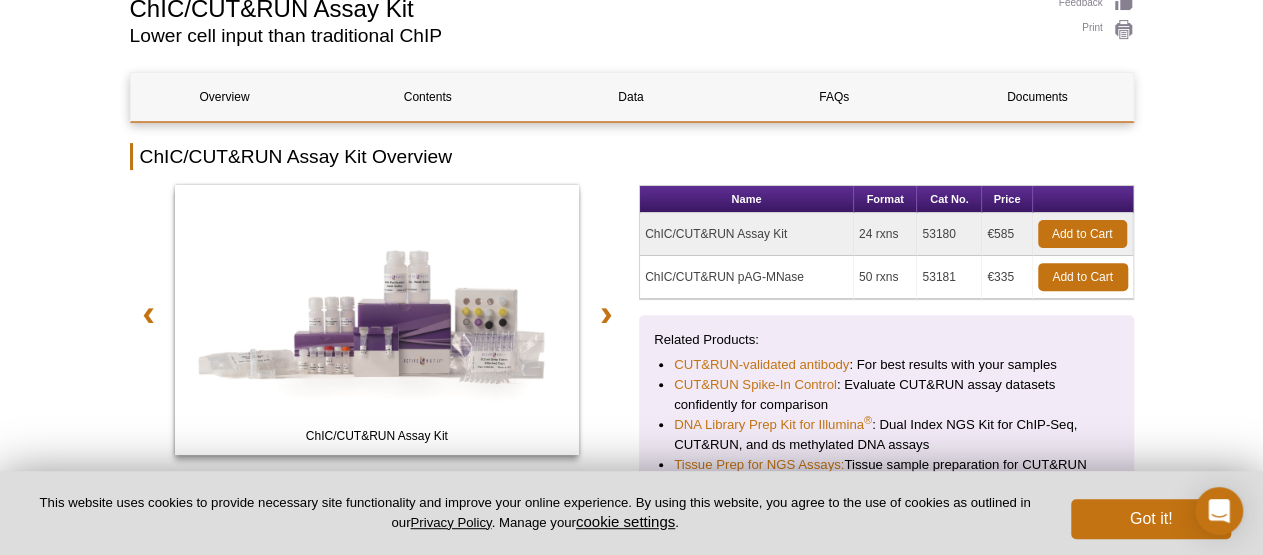 scroll, scrollTop: 213, scrollLeft: 0, axis: vertical 